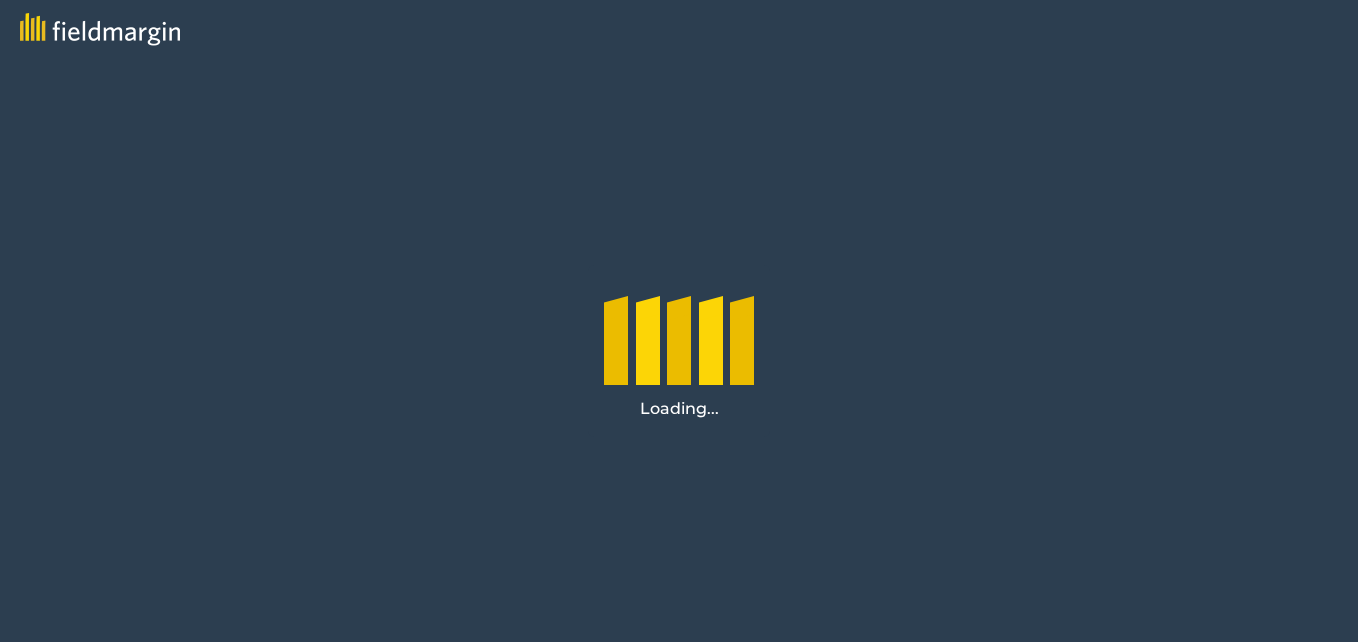 scroll, scrollTop: 0, scrollLeft: 0, axis: both 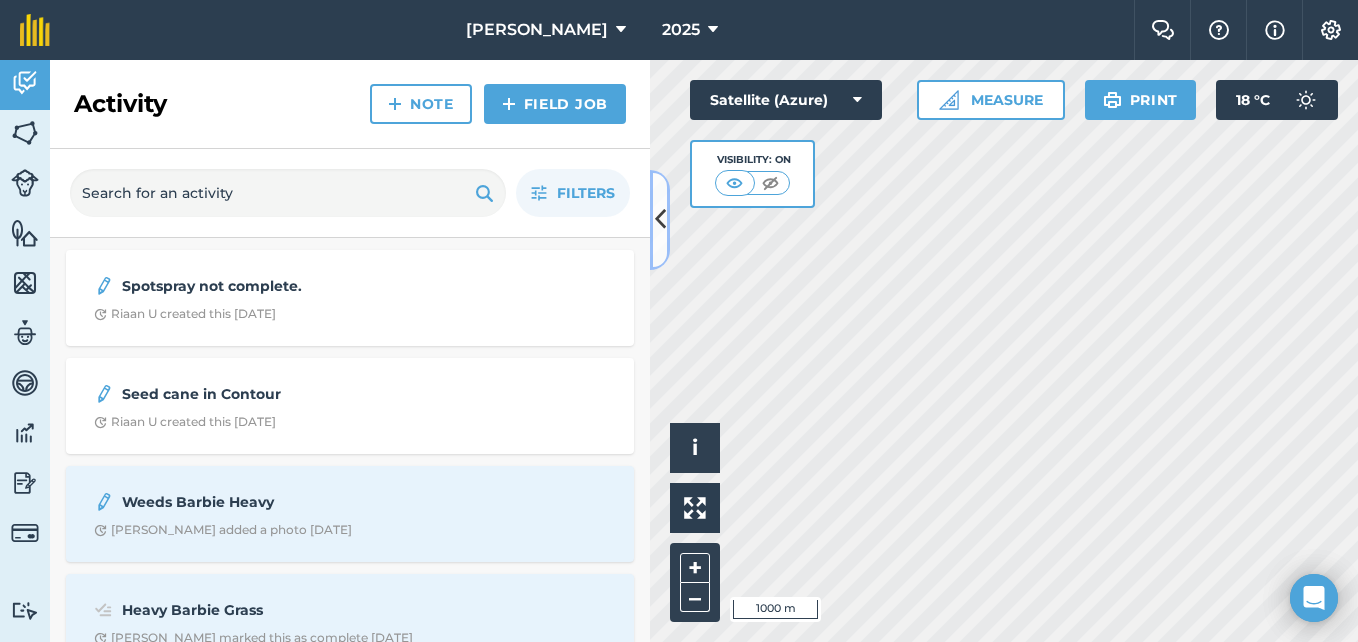 click at bounding box center [660, 219] 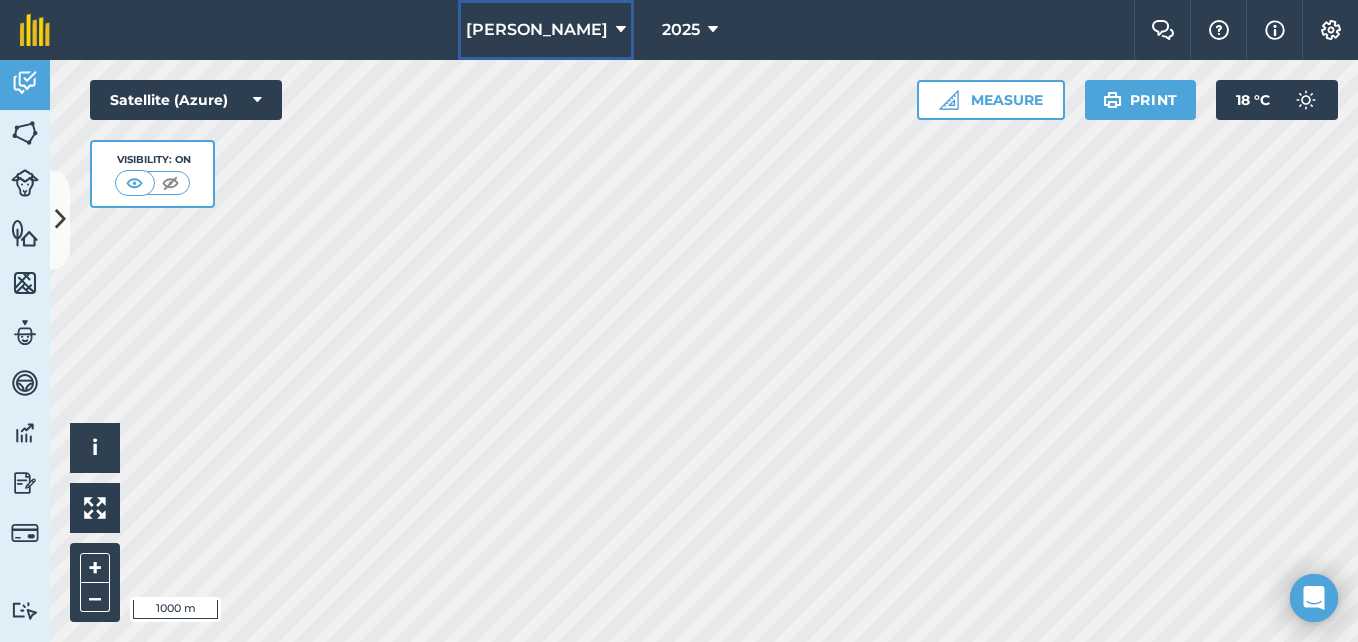 click on "[PERSON_NAME]" at bounding box center [537, 30] 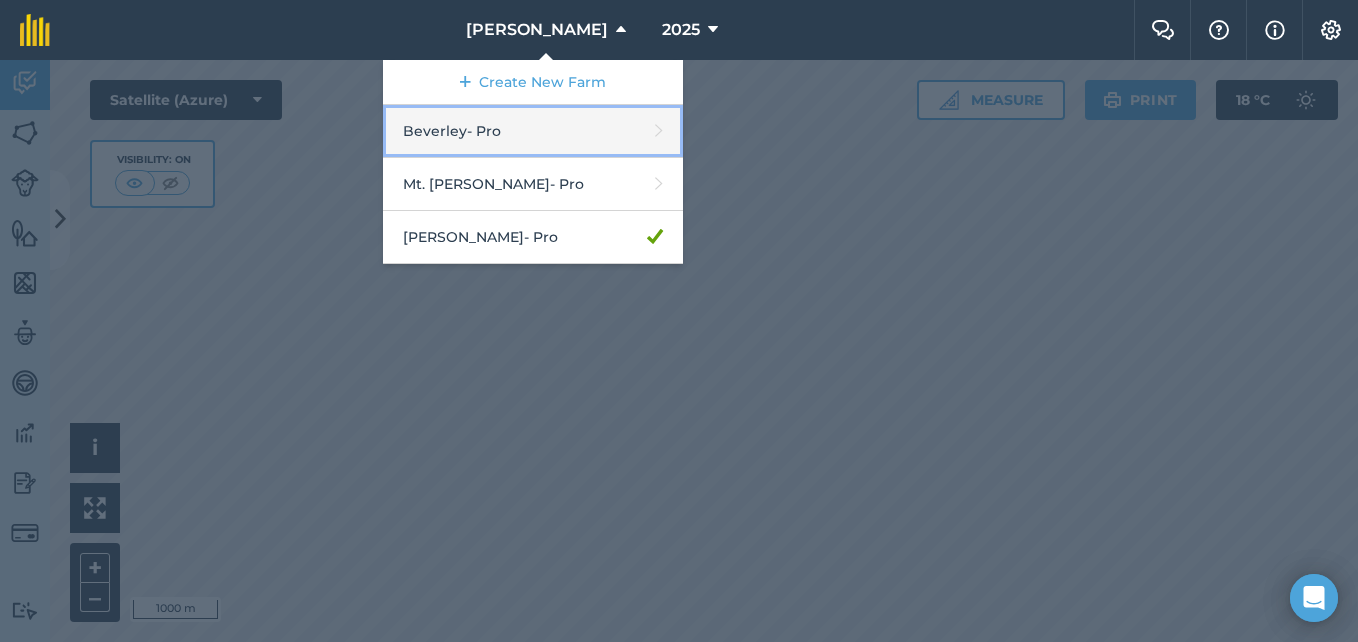 click on "Beverley   - Pro" at bounding box center [533, 131] 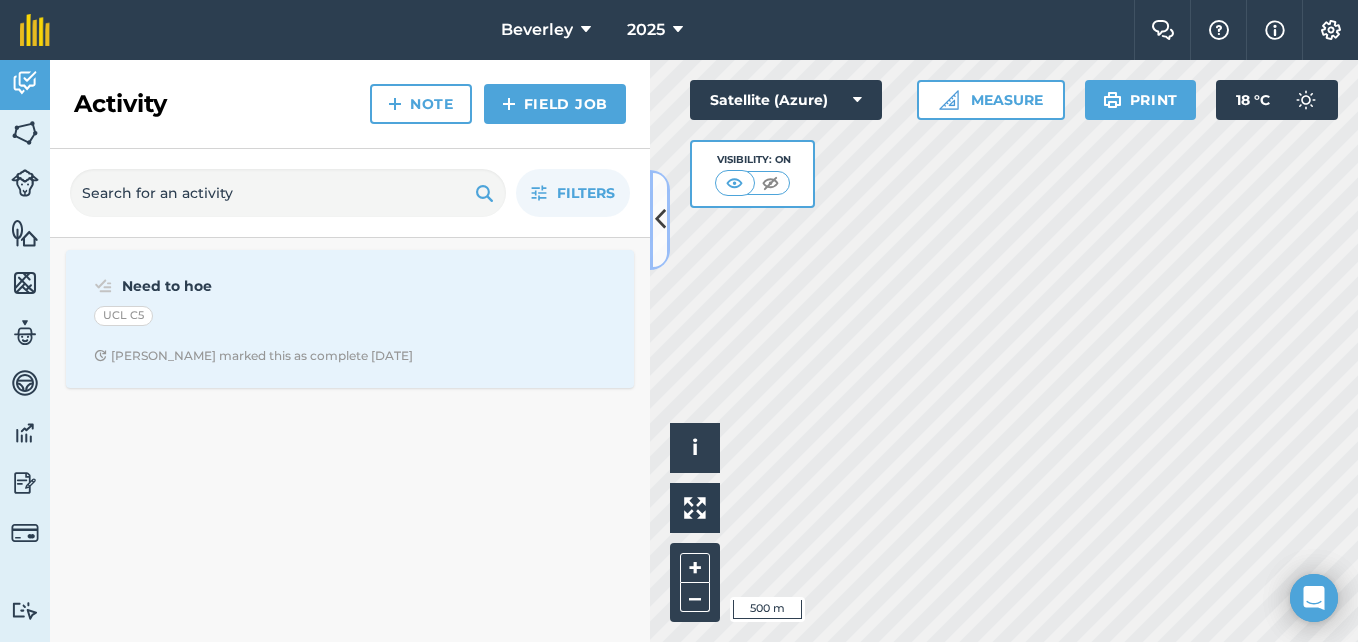 click at bounding box center [660, 219] 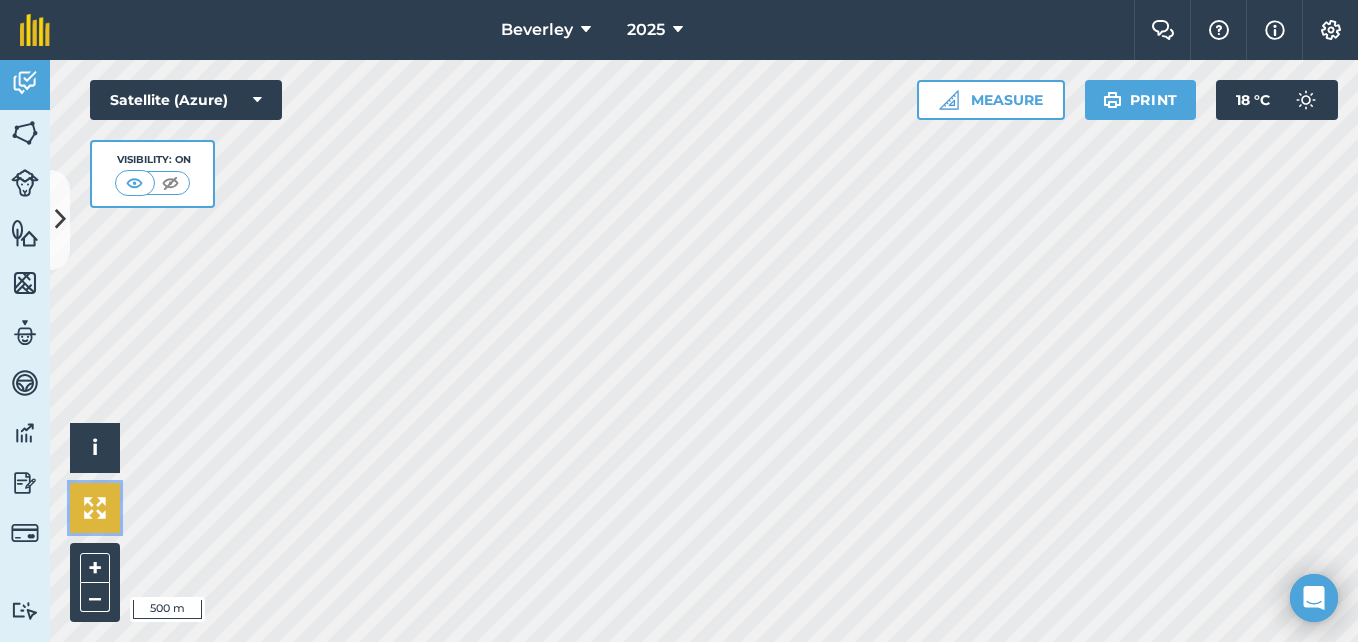 click at bounding box center [95, 508] 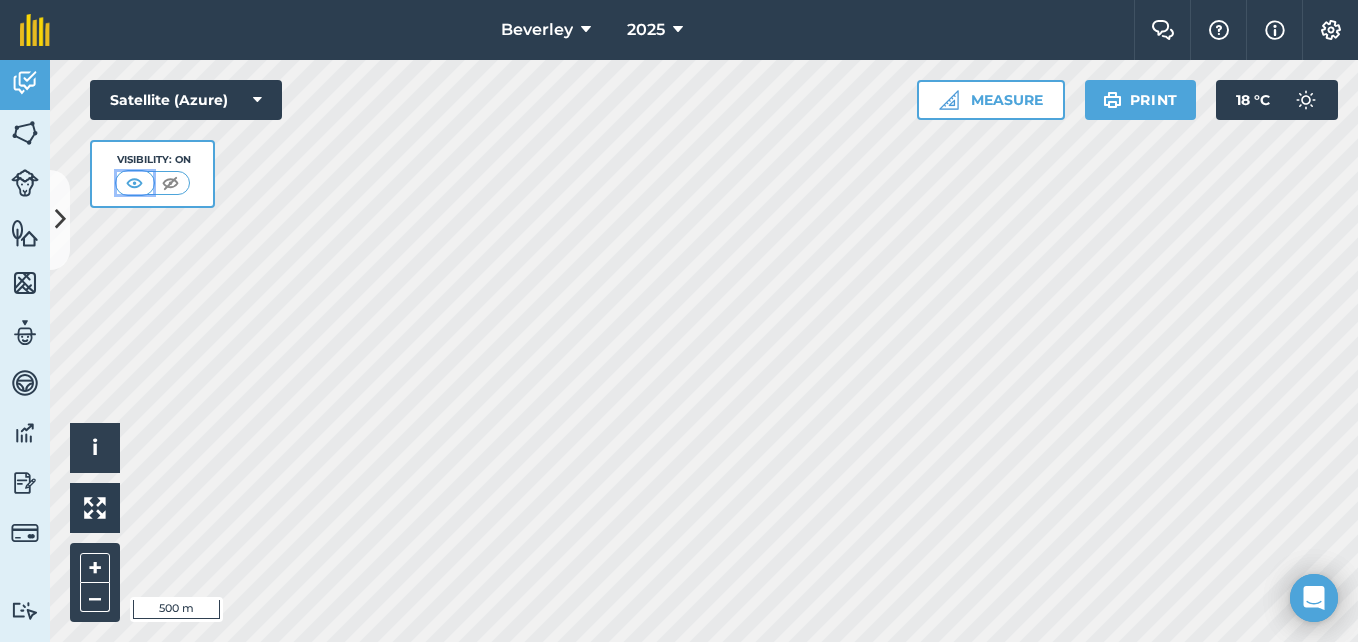 click at bounding box center [134, 183] 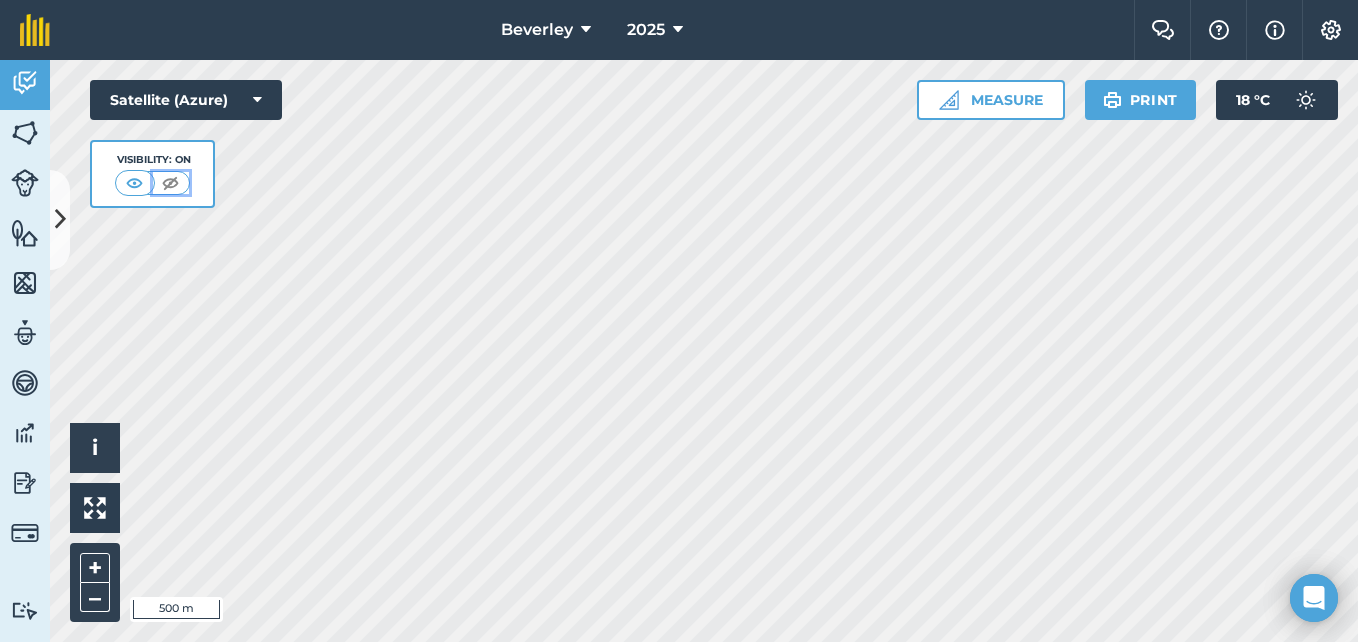 click at bounding box center (170, 183) 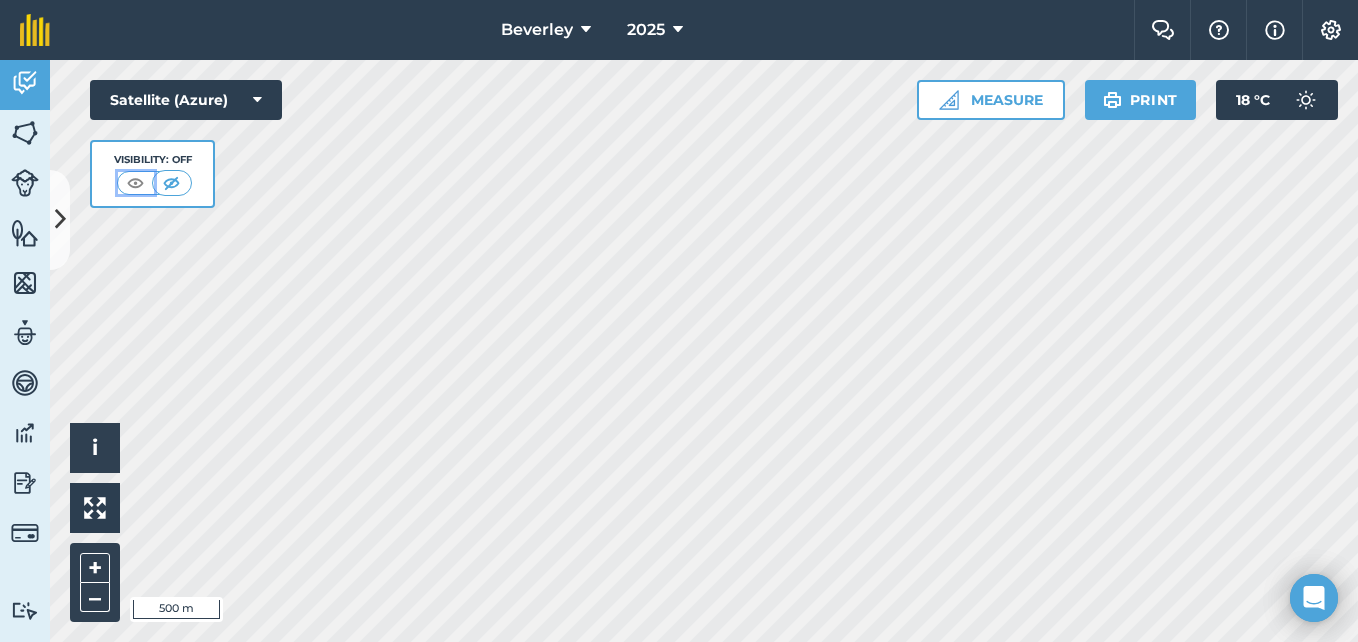 click at bounding box center (135, 183) 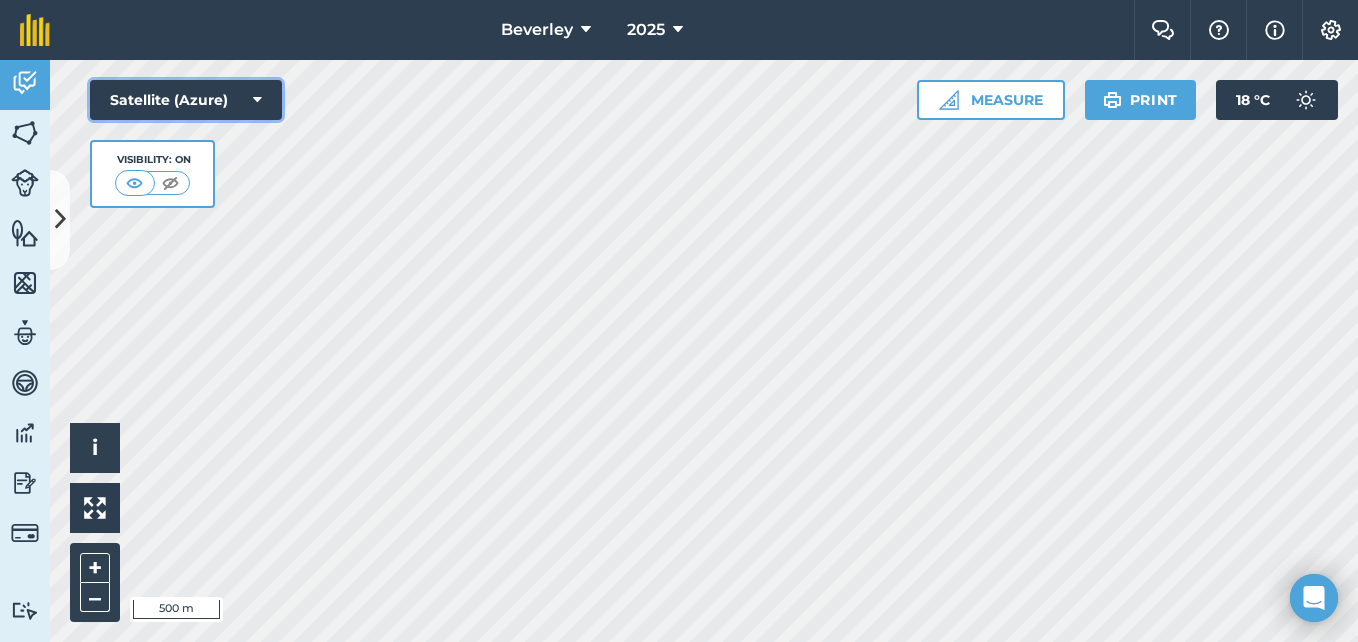 click on "Satellite (Azure)" at bounding box center (186, 100) 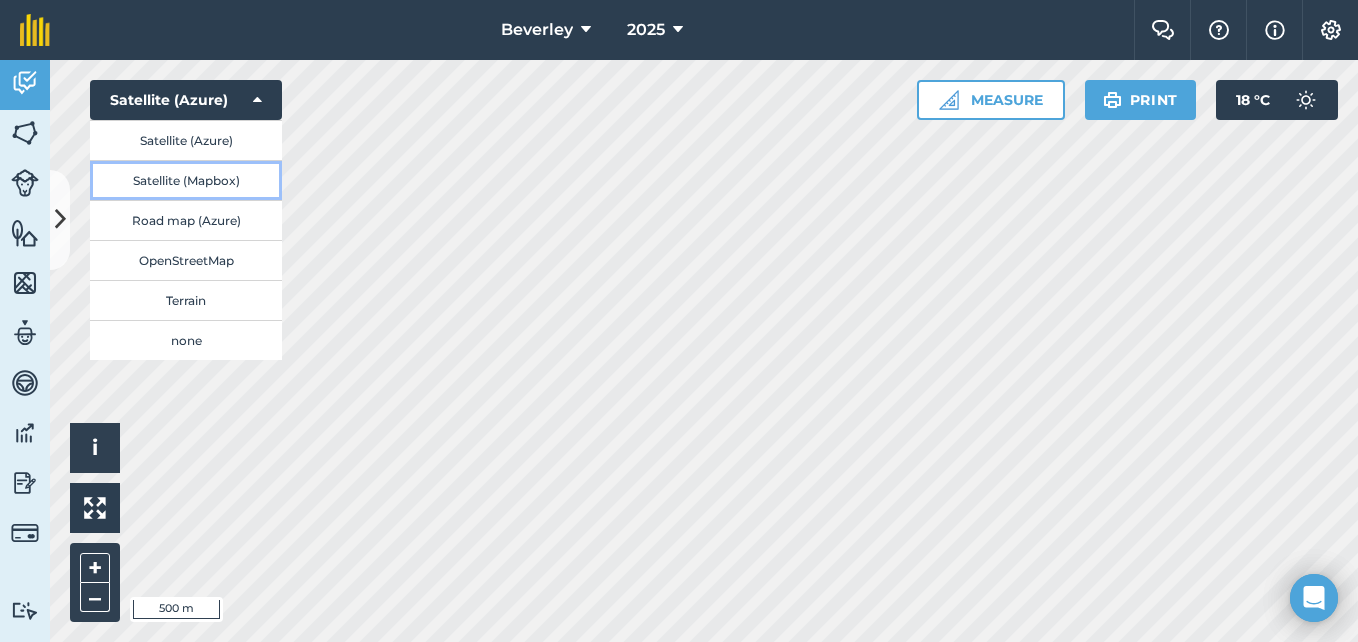 click on "Satellite (Mapbox)" at bounding box center (186, 180) 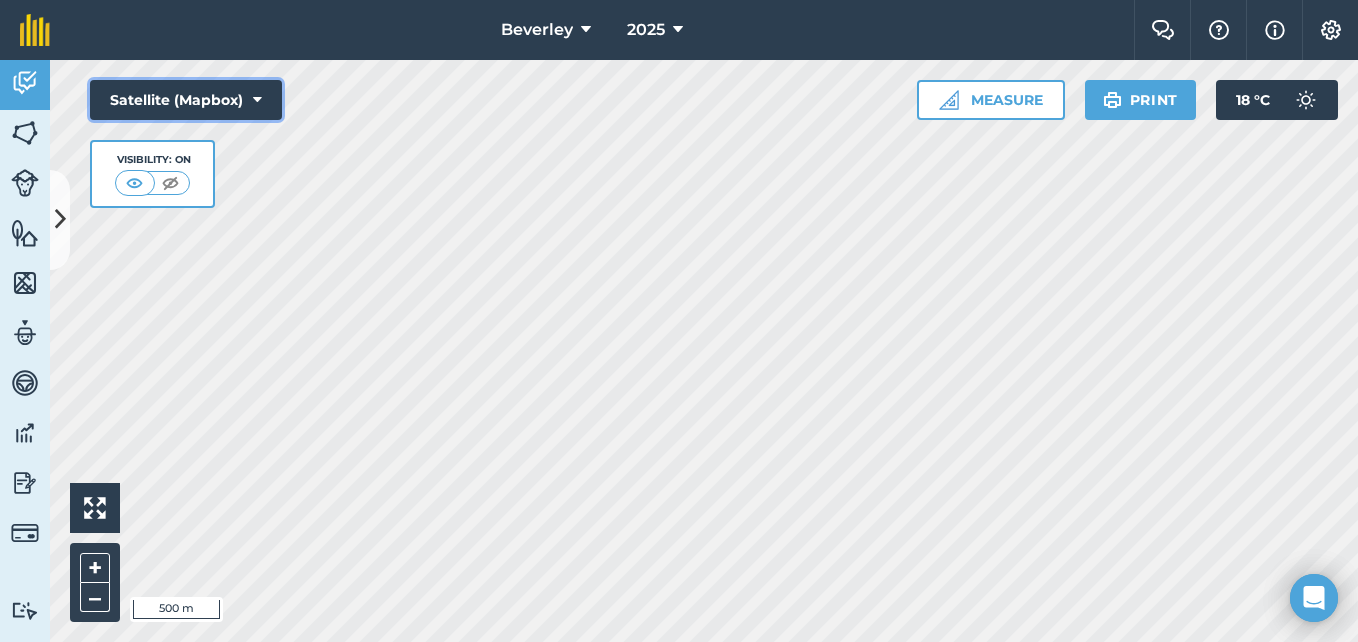click at bounding box center (257, 100) 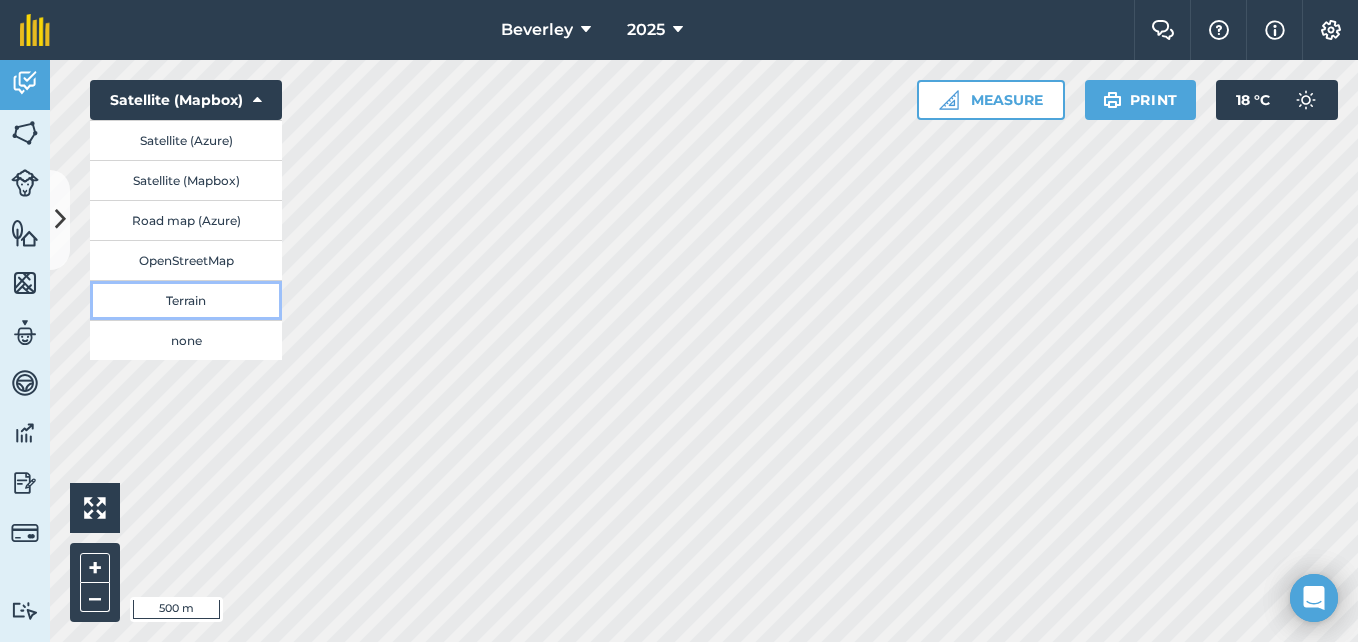 click on "Terrain" at bounding box center [186, 300] 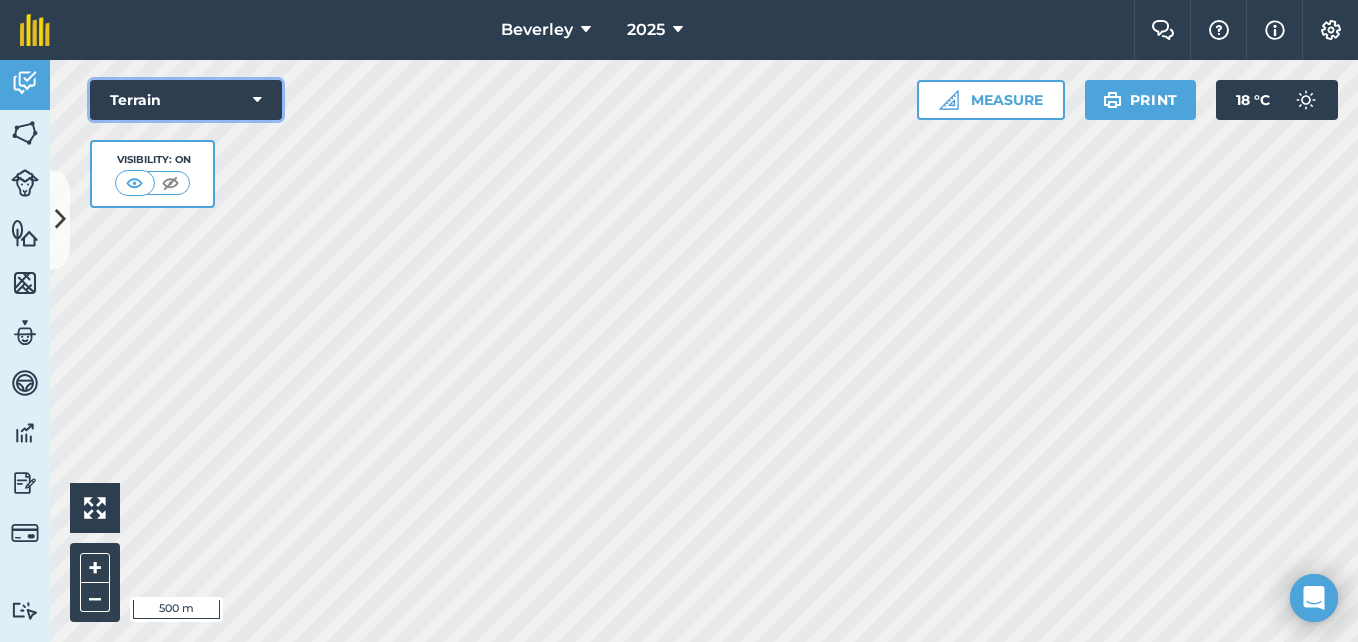 click on "Terrain" at bounding box center (186, 100) 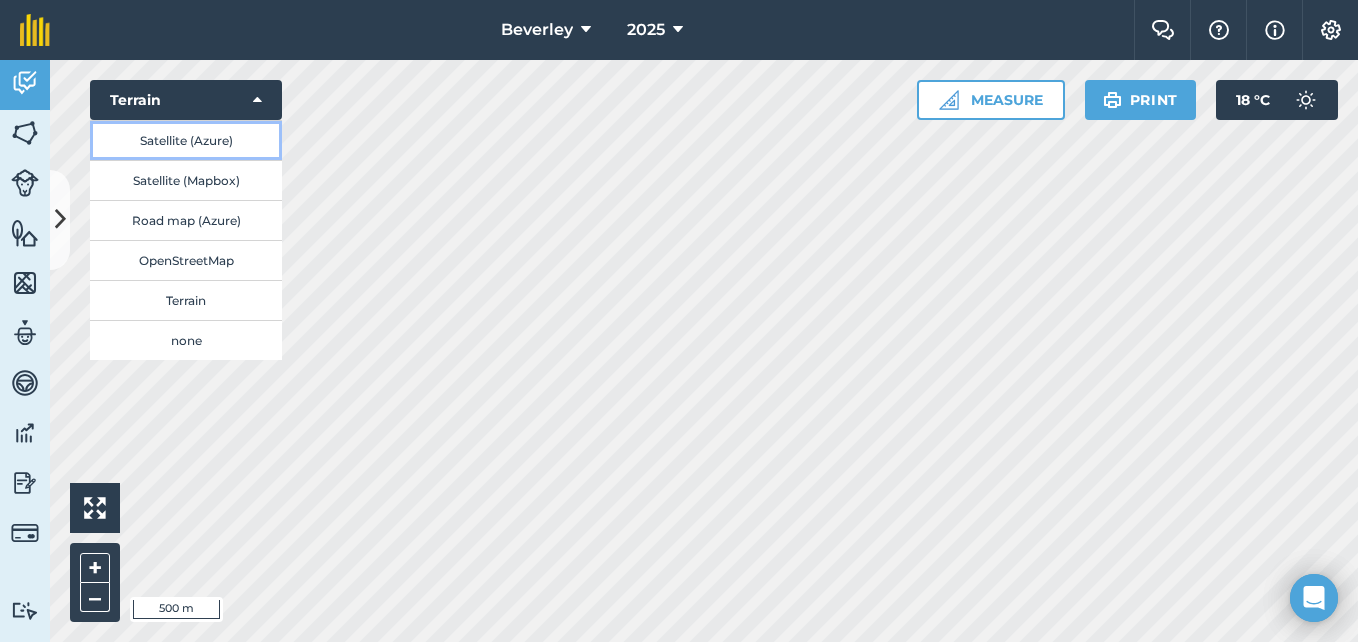 click on "Satellite (Azure)" at bounding box center (186, 140) 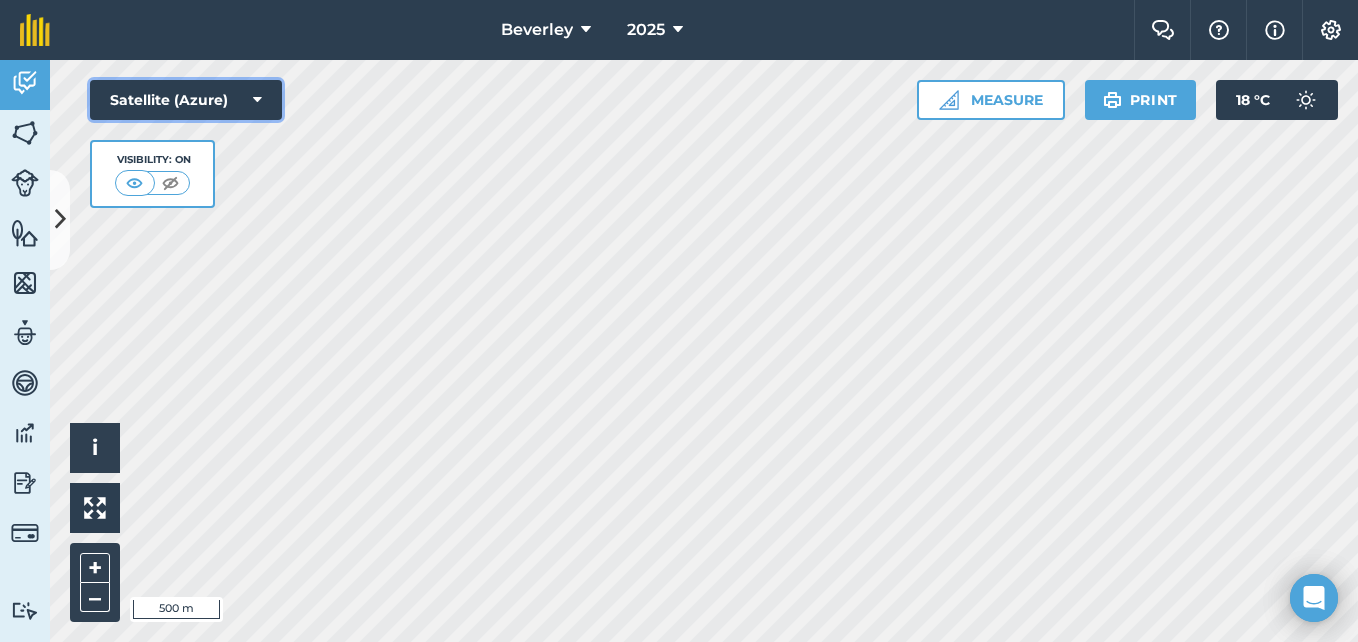 click on "Satellite (Azure)" at bounding box center [186, 100] 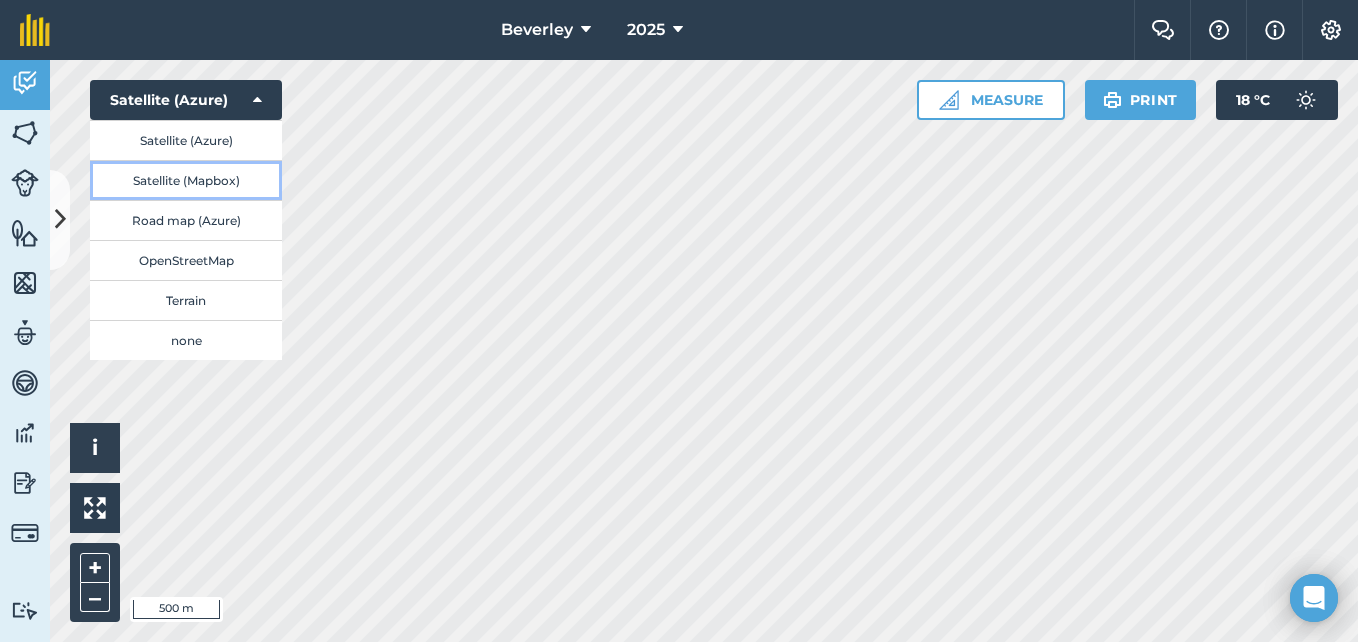 click on "Satellite (Mapbox)" at bounding box center [186, 180] 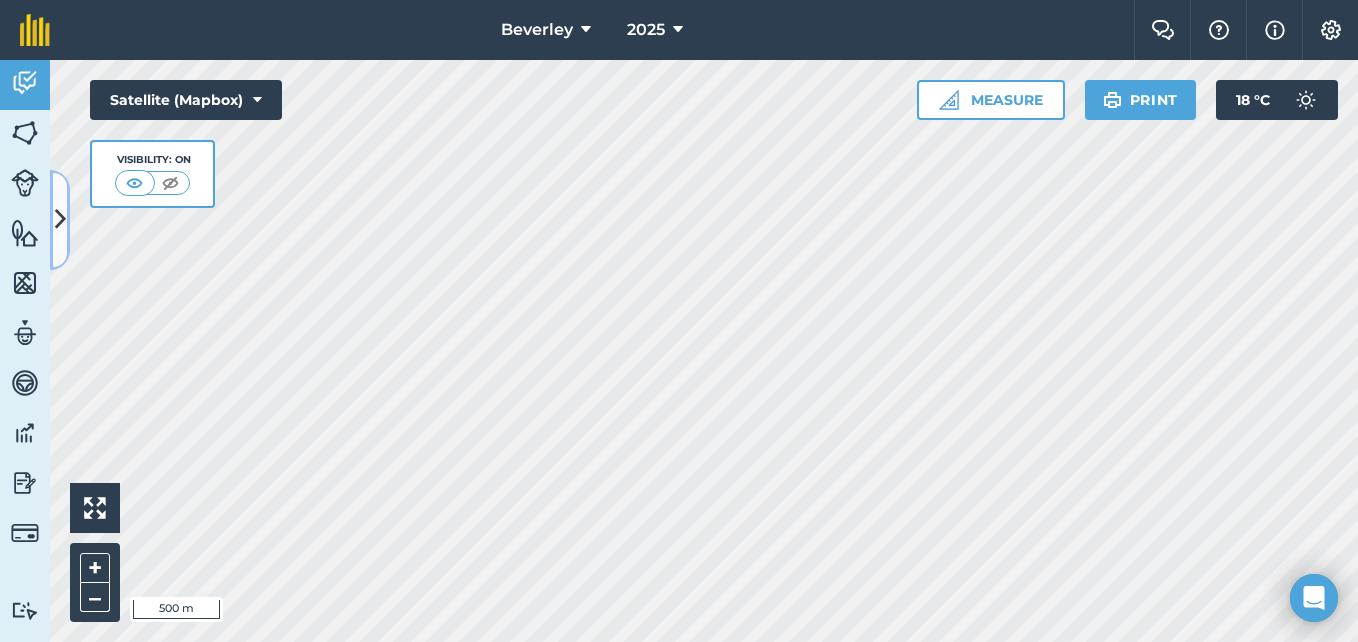 click at bounding box center [60, 219] 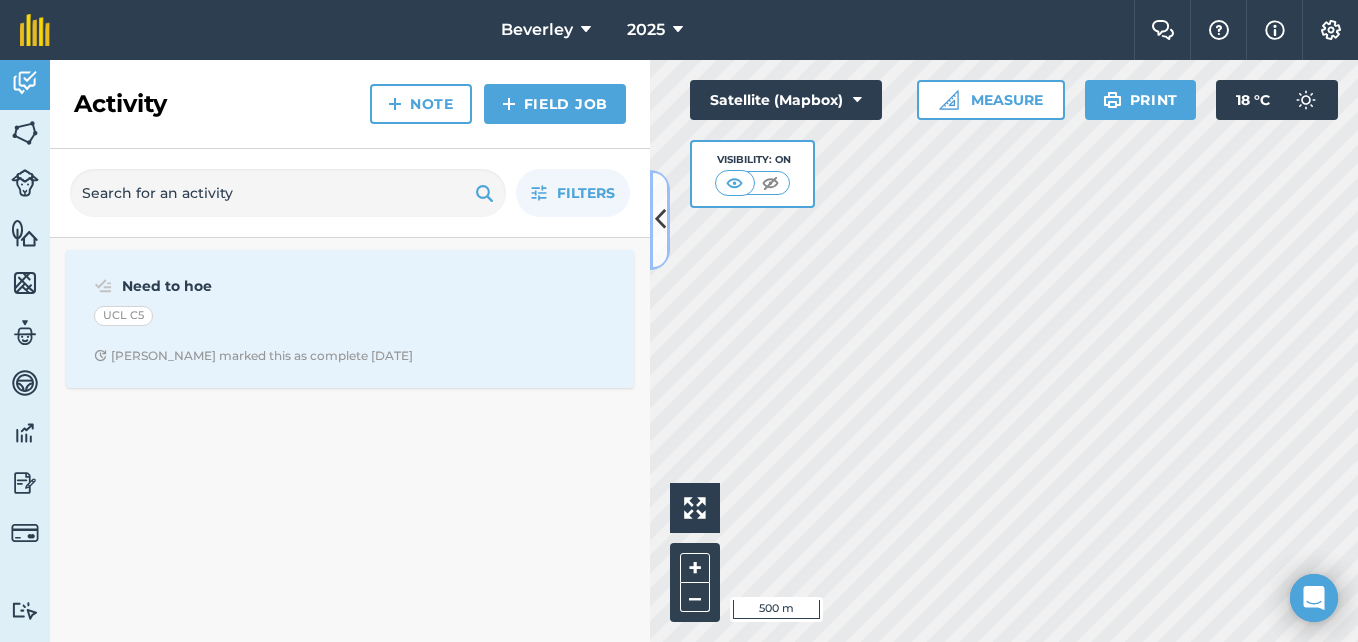 click at bounding box center (660, 220) 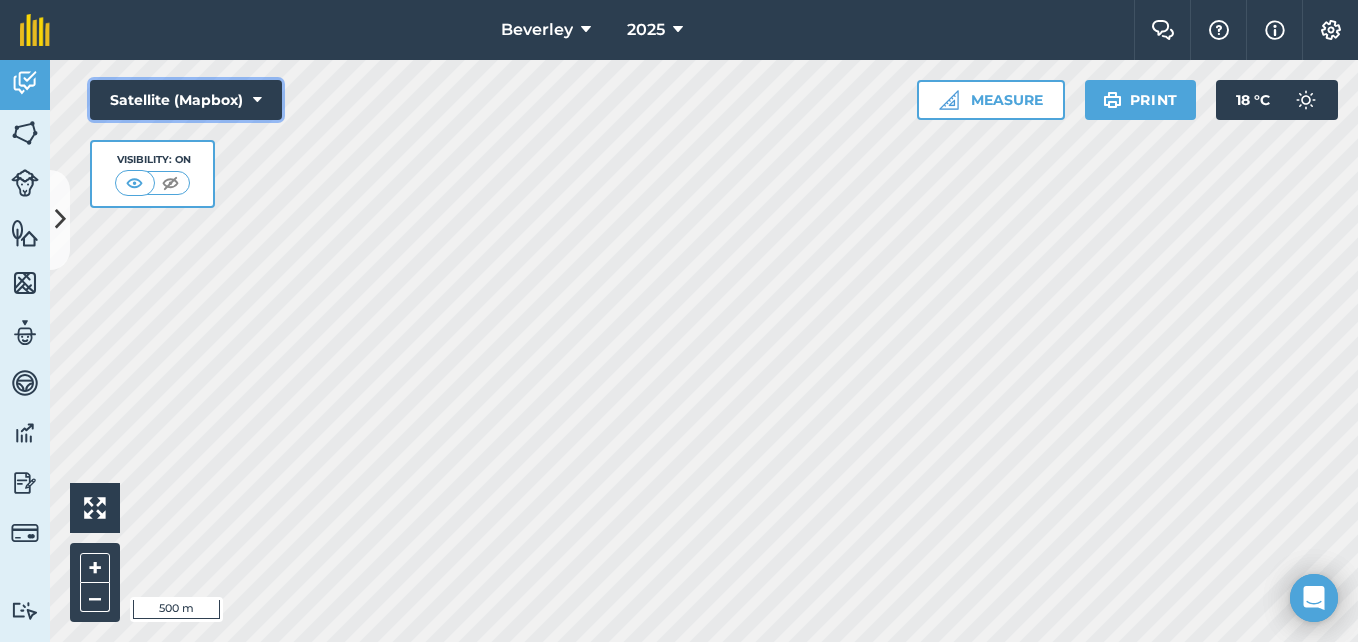 click on "Satellite (Mapbox)" at bounding box center [186, 100] 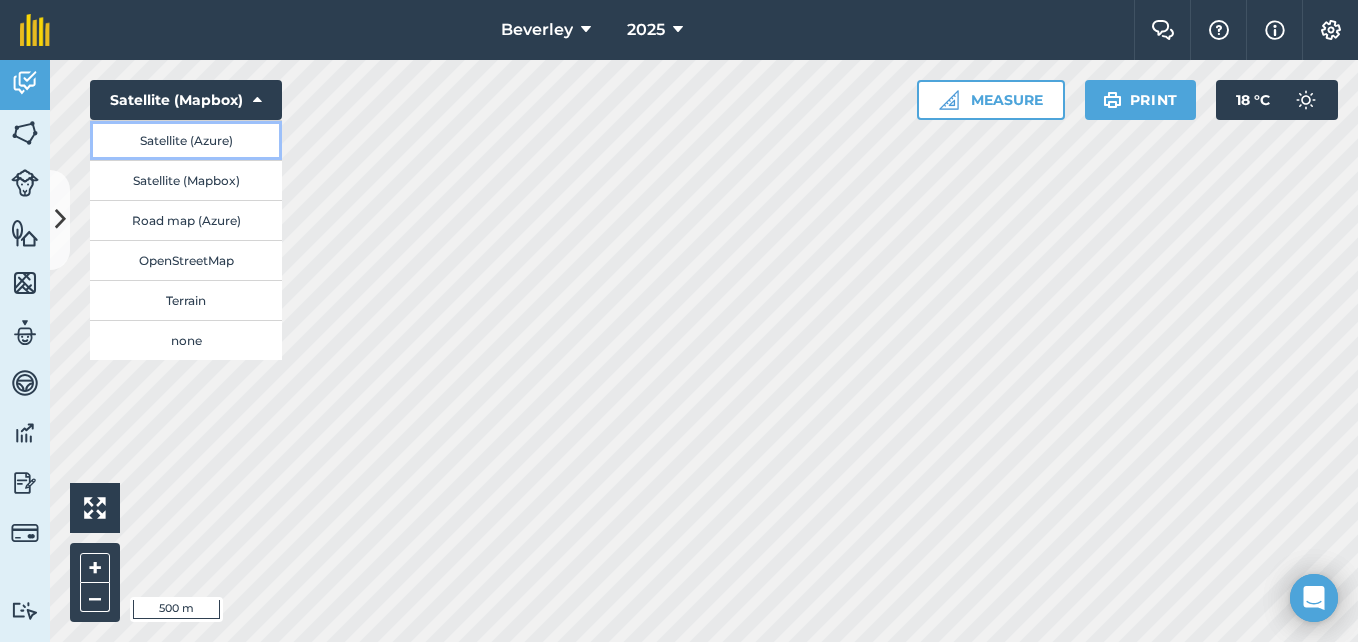 click on "Satellite (Azure)" at bounding box center [186, 140] 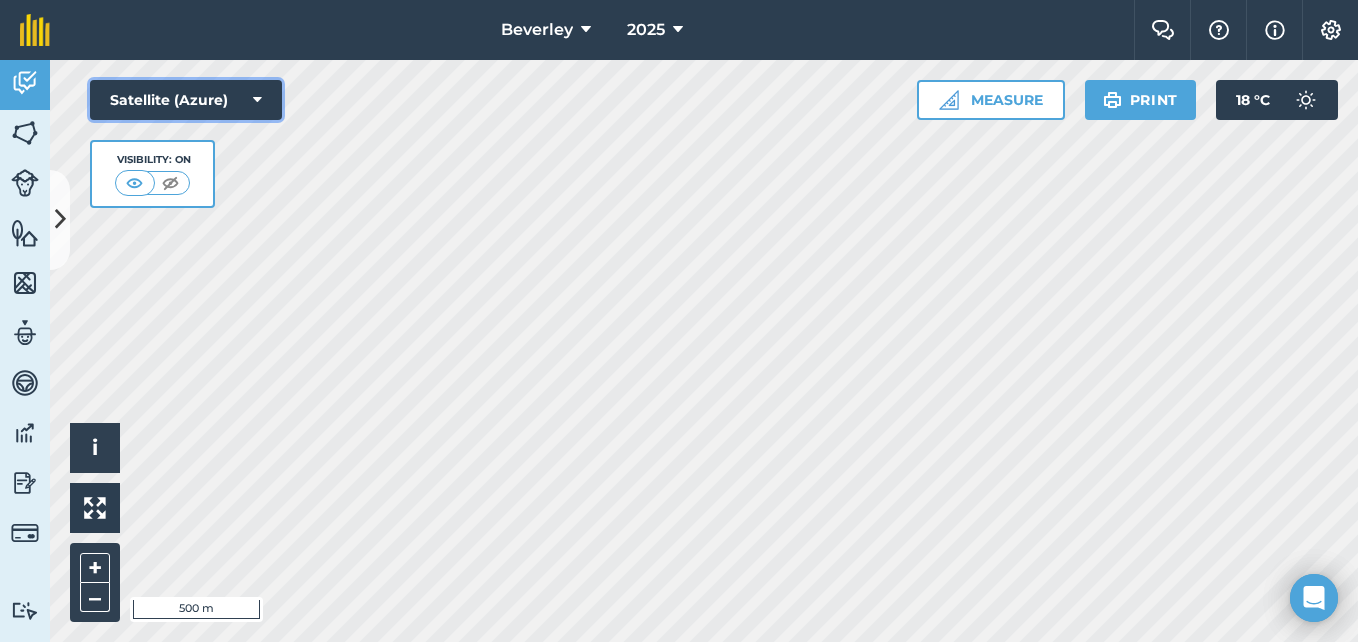click on "Satellite (Azure)" at bounding box center [186, 100] 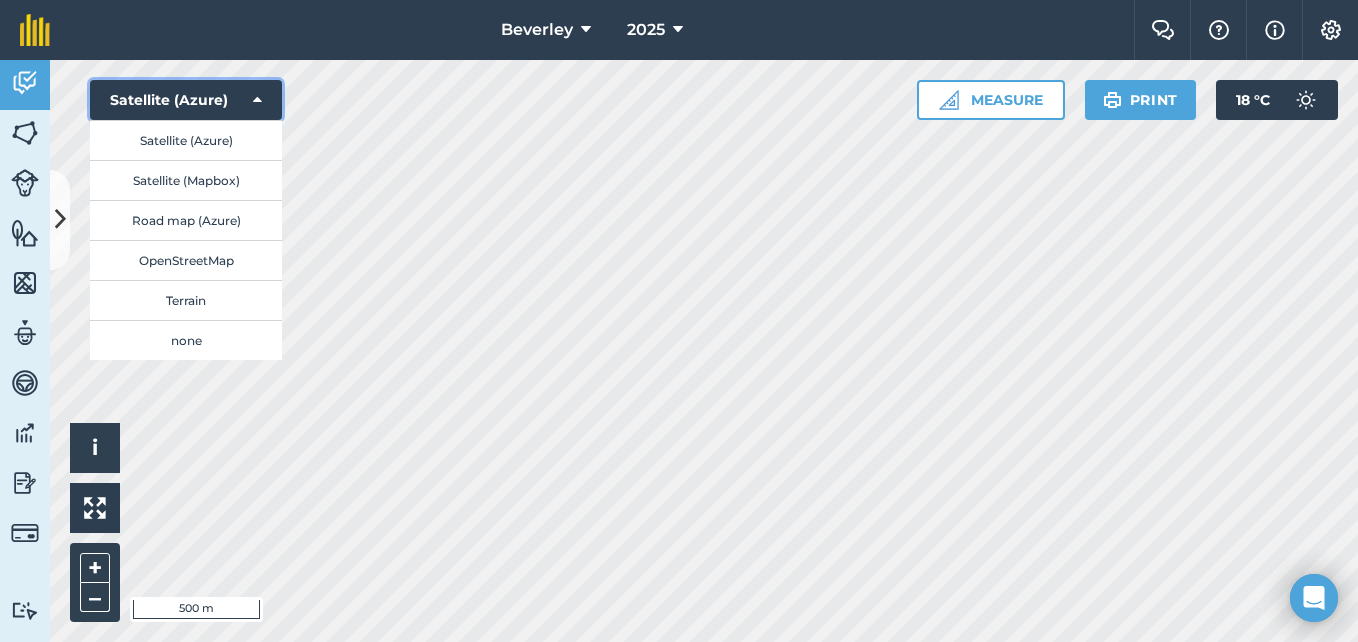 click on "Satellite (Azure)" at bounding box center [186, 100] 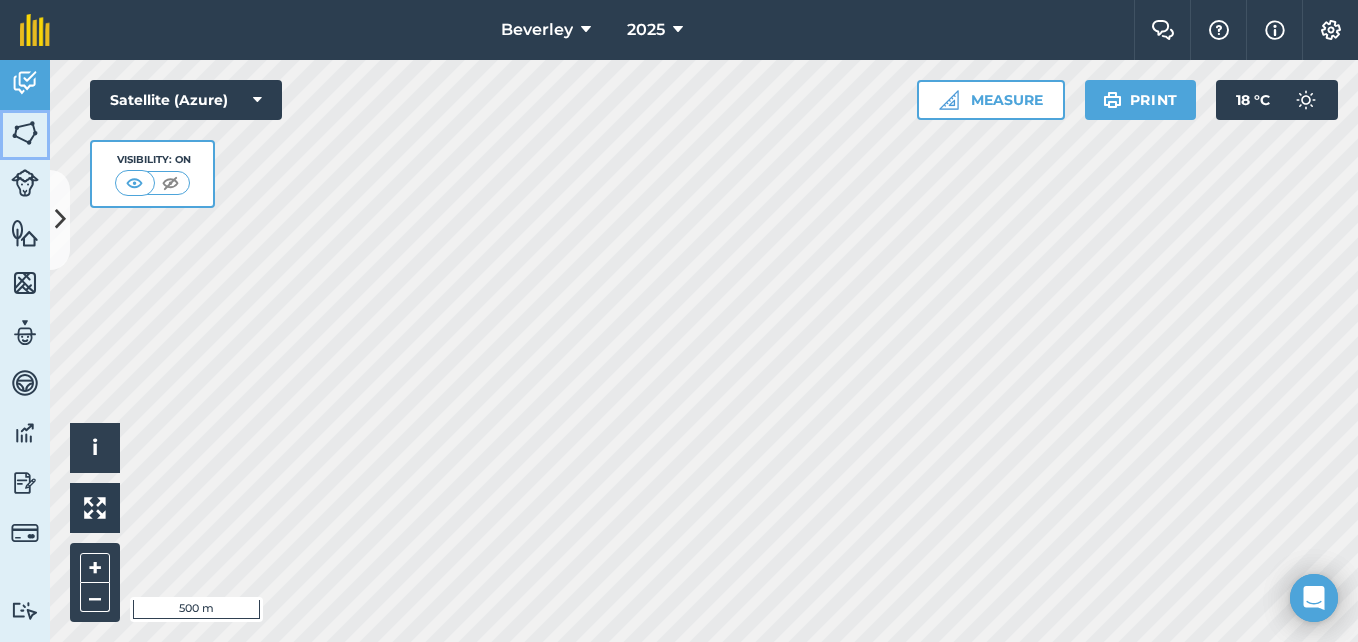 click at bounding box center [25, 133] 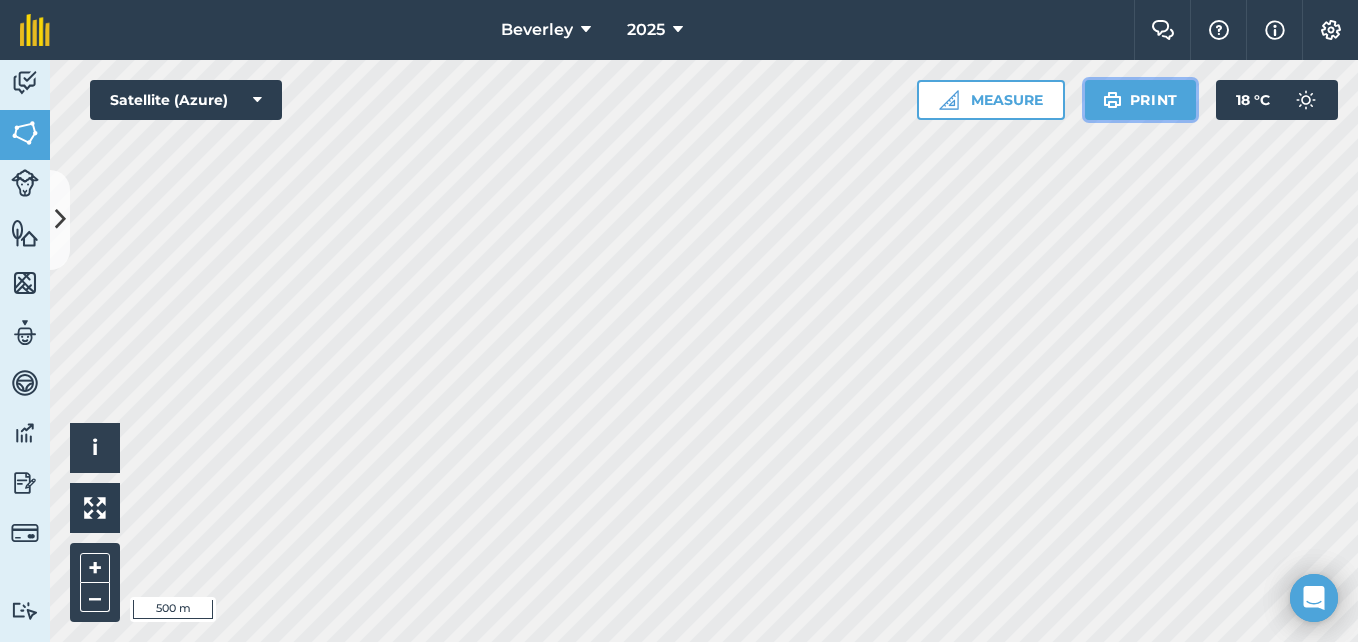 click on "Print" at bounding box center [1141, 100] 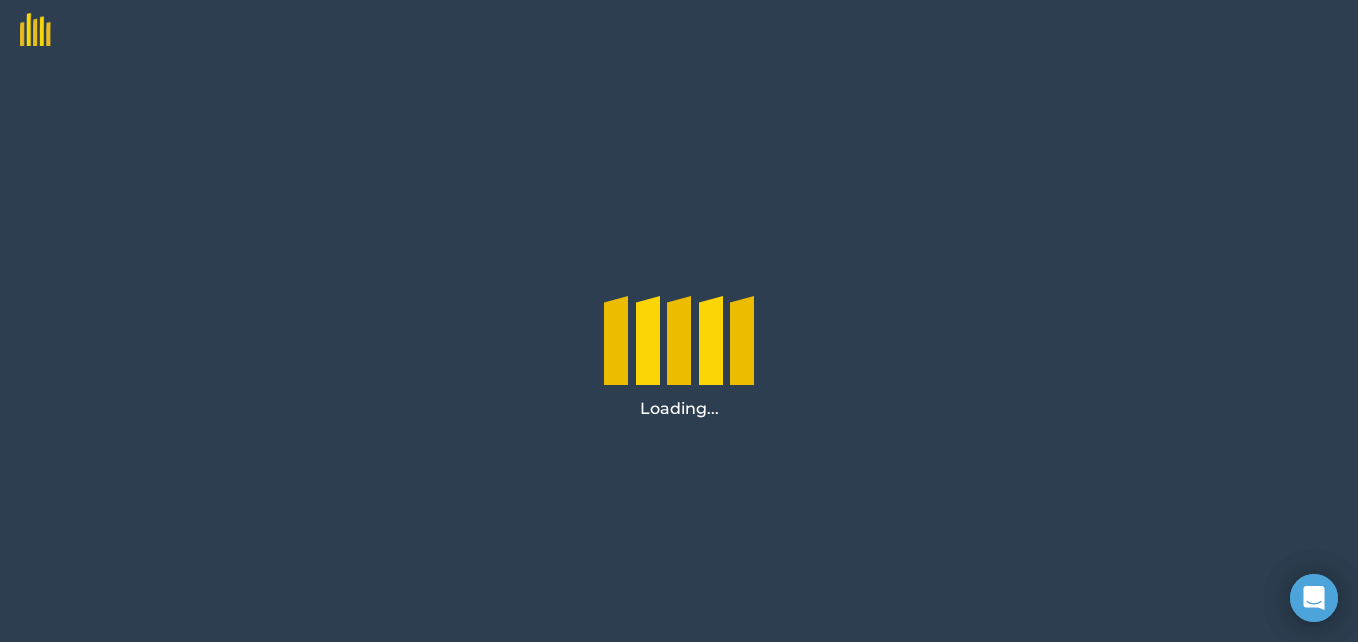 scroll, scrollTop: 0, scrollLeft: 0, axis: both 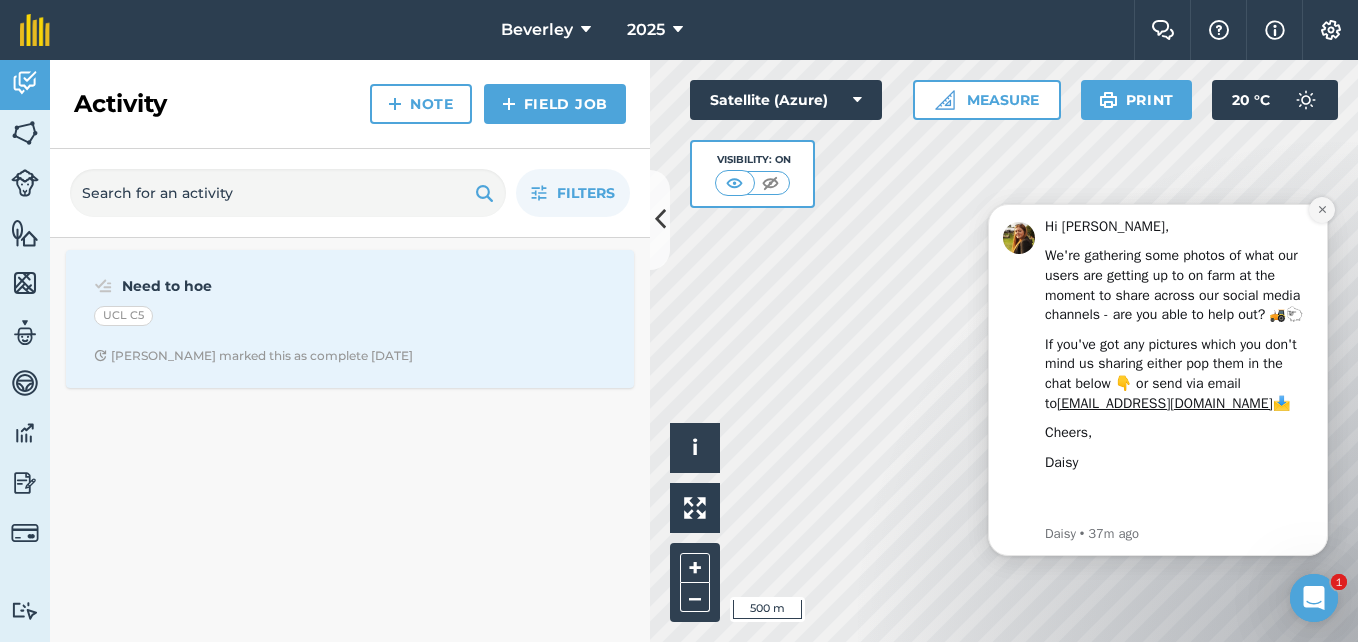 click at bounding box center [1322, 210] 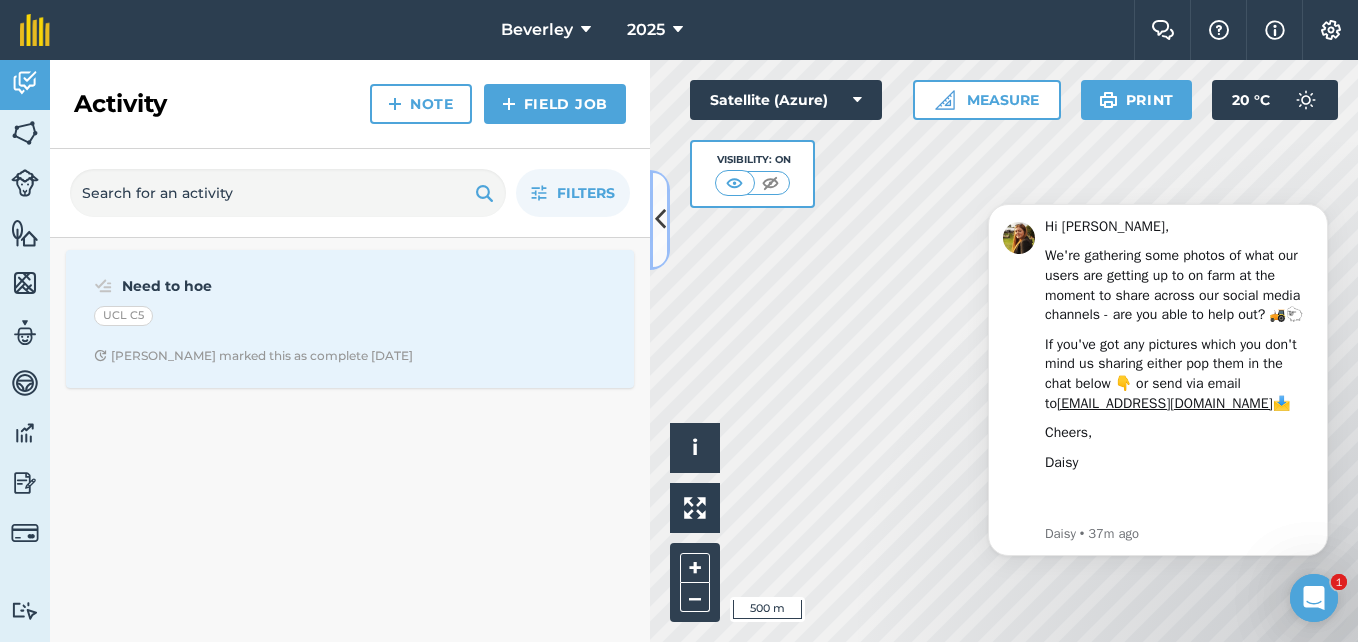 click at bounding box center [660, 220] 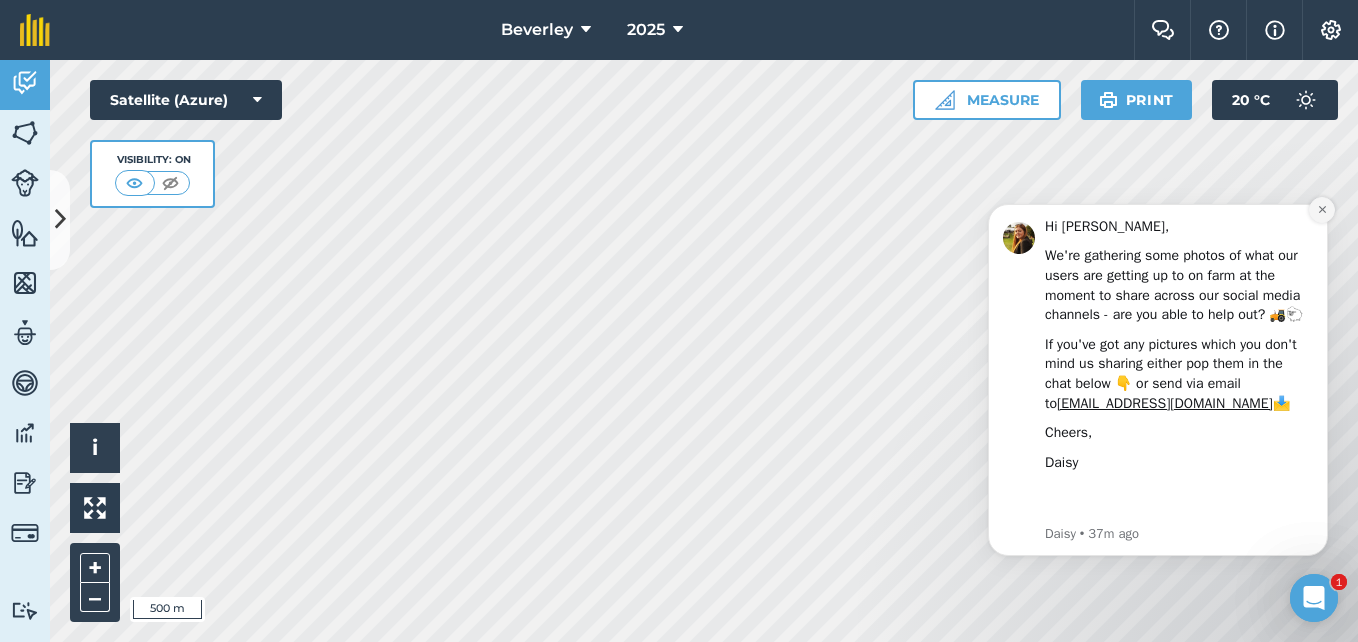 click 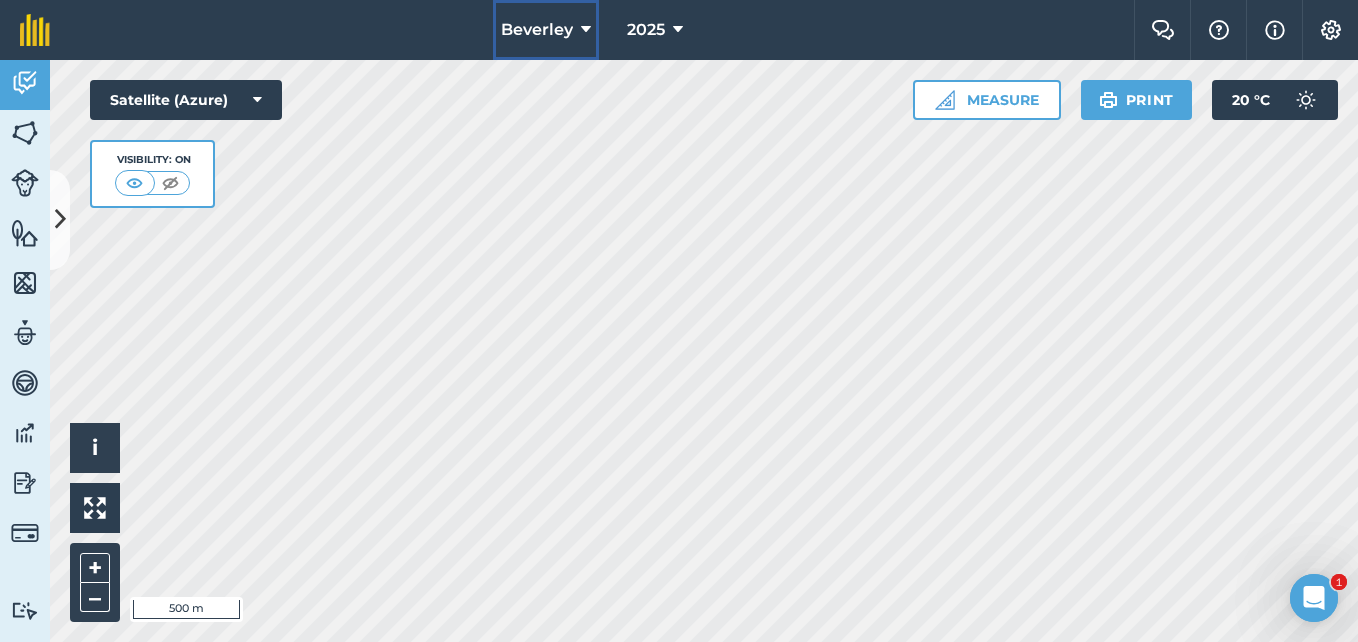 click on "Beverley" at bounding box center (537, 30) 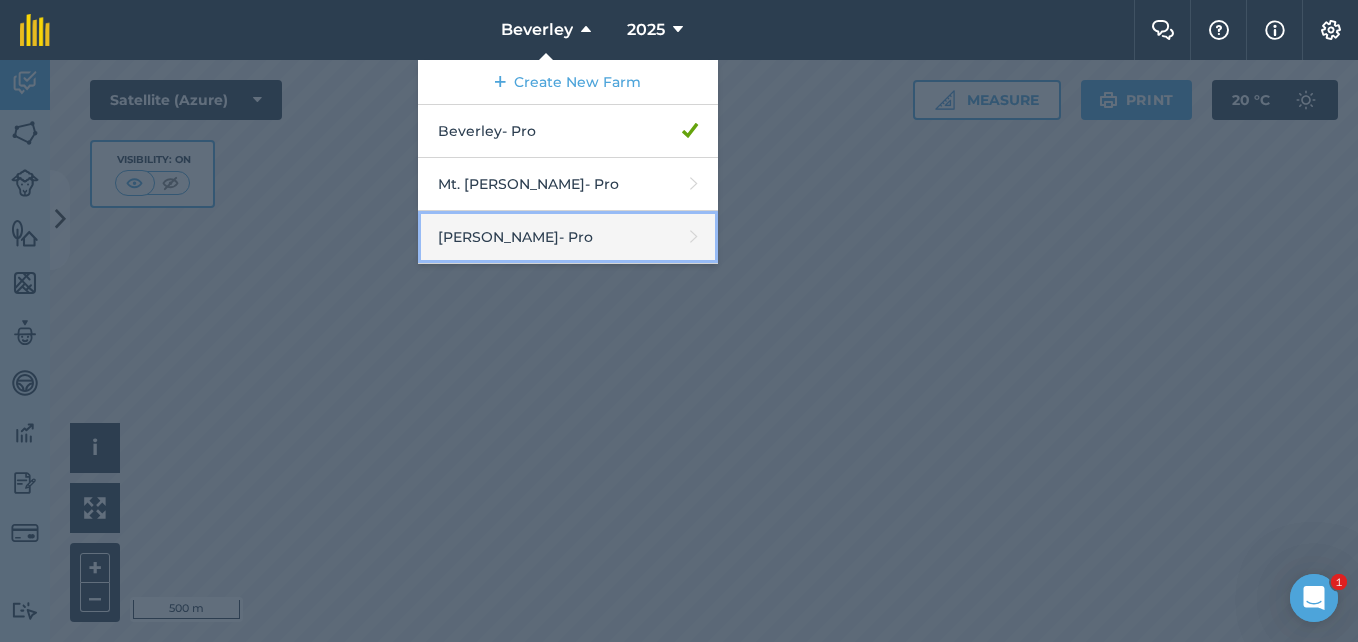 click on "[PERSON_NAME]  - Pro" at bounding box center [568, 237] 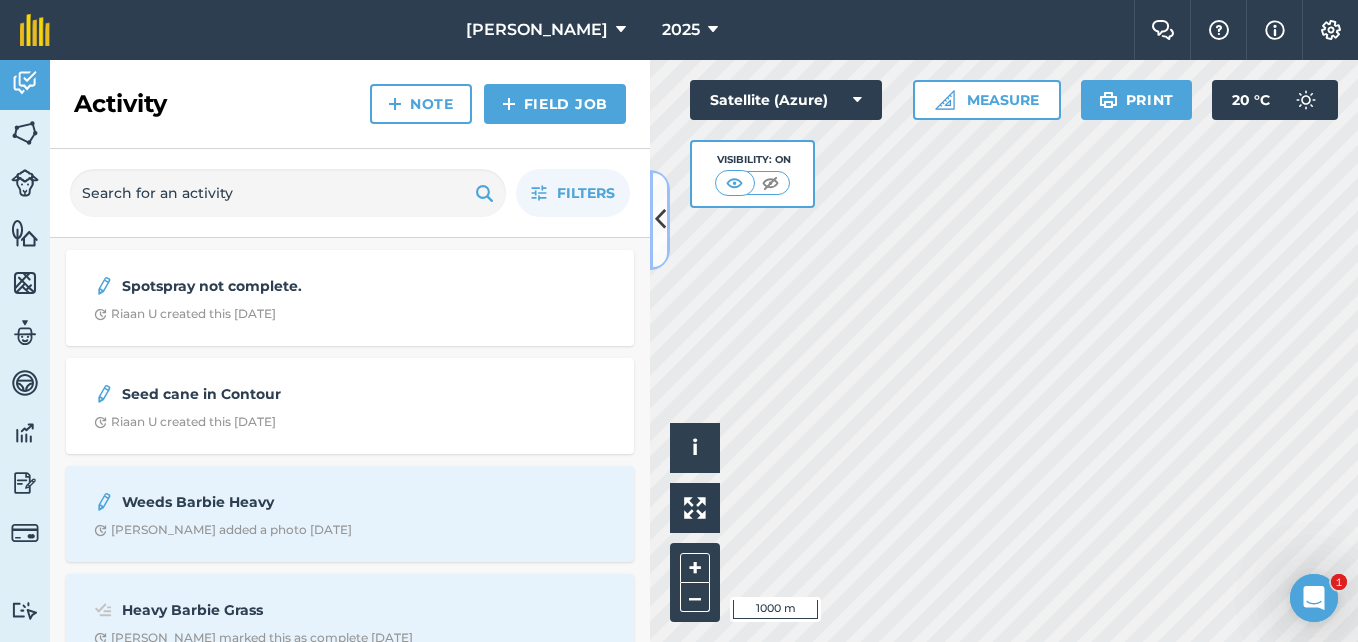 click at bounding box center [660, 219] 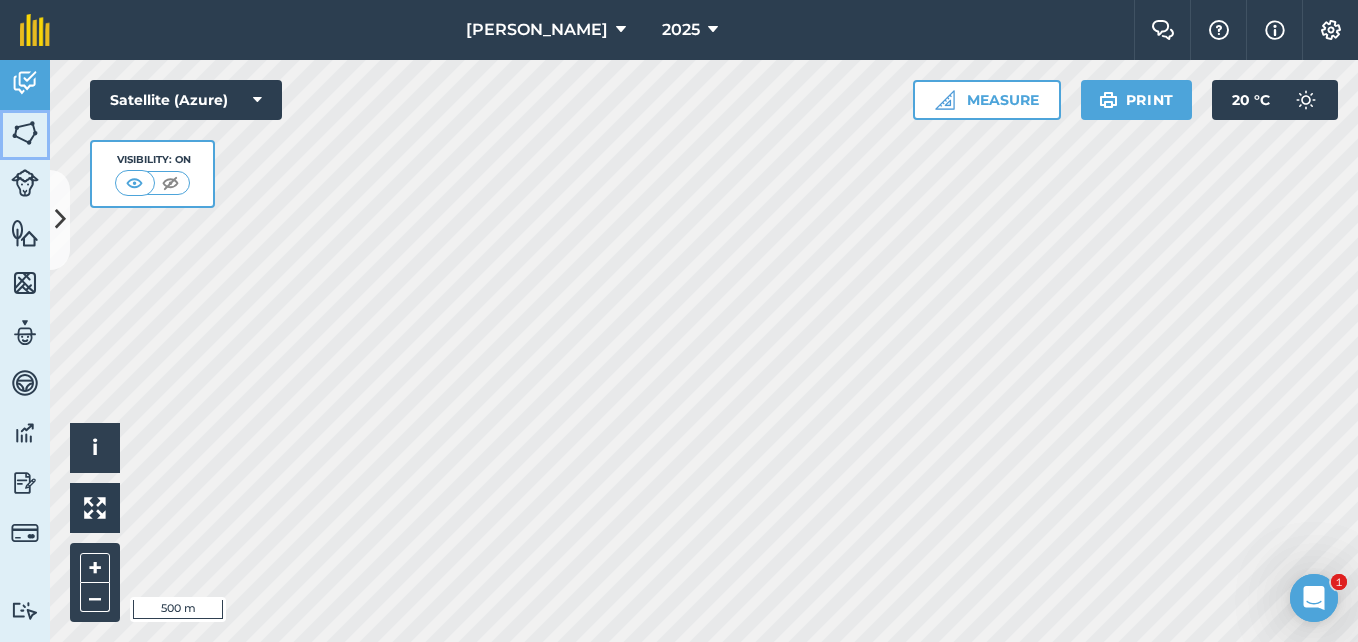 click at bounding box center [25, 133] 